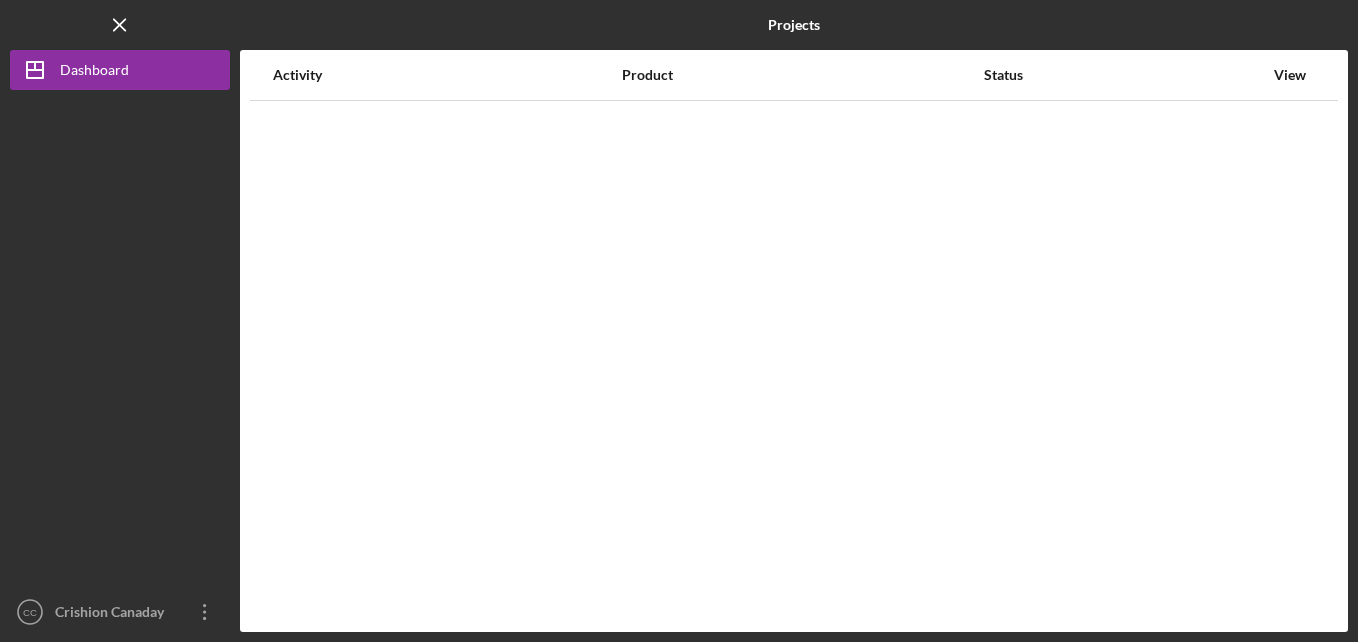 scroll, scrollTop: 0, scrollLeft: 0, axis: both 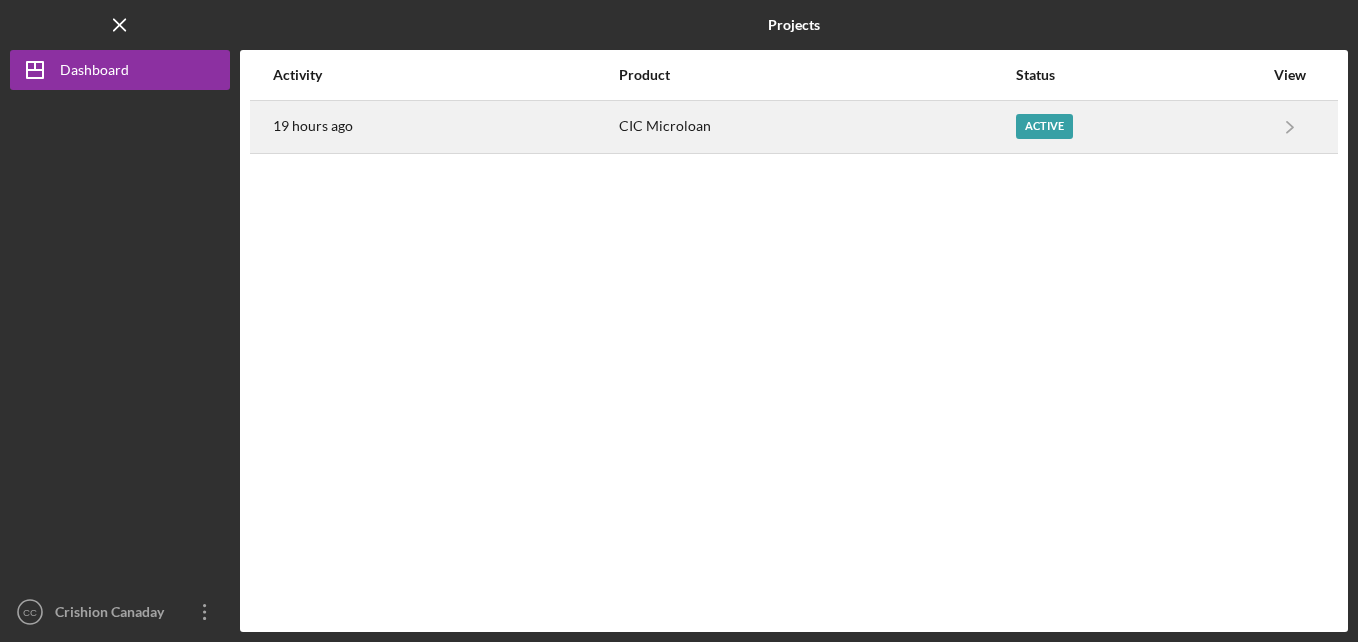 click on "Active" at bounding box center (1044, 126) 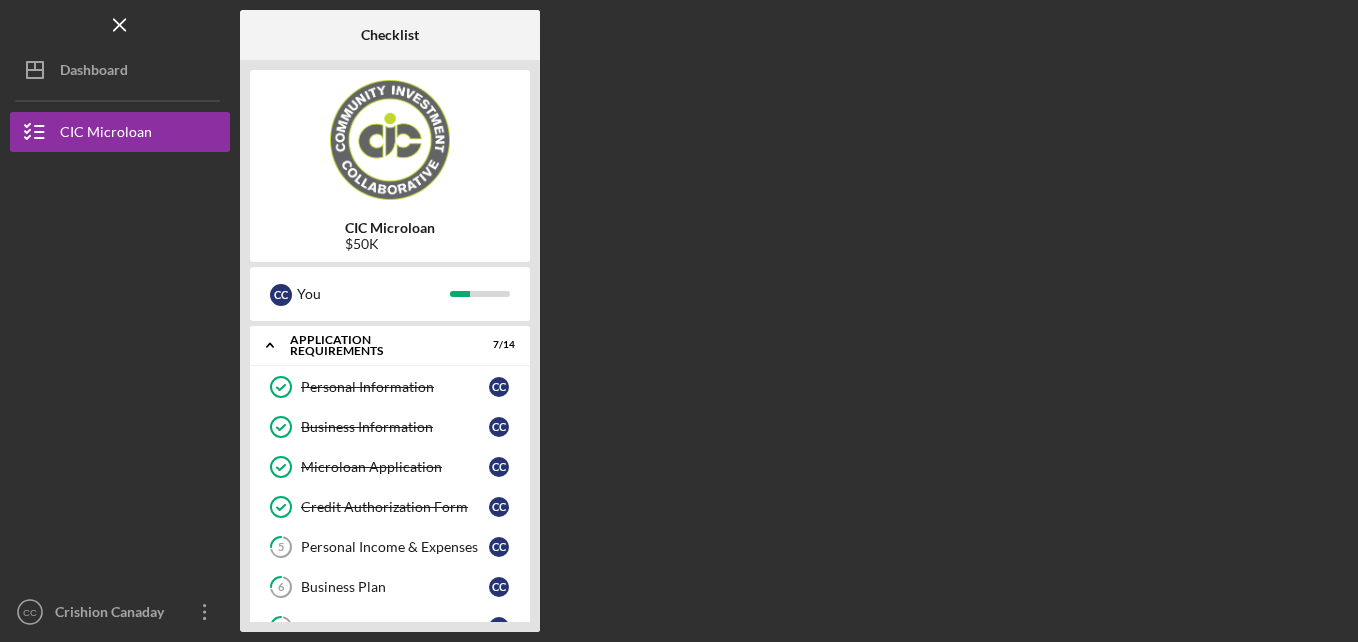 drag, startPoint x: 533, startPoint y: 558, endPoint x: 571, endPoint y: 547, distance: 39.56008 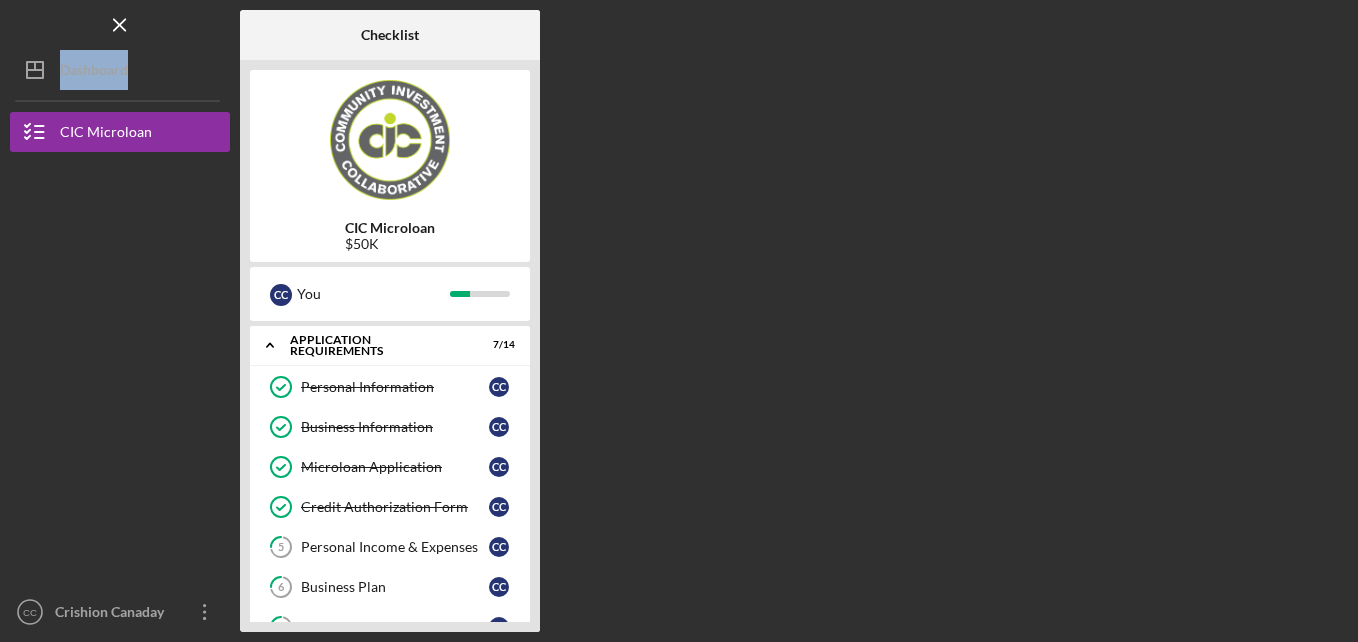 click on "Checklist CIC Microloan $50K C C You Icon/Expander APPLICATION REQUIREMENTS 7 / 14 Personal Information Personal Information C C Business Information Business Information C C Microloan Application Microloan Application C C Credit Authorization Form Credit Authorization Form C C 5 Personal Income & Expenses C C 6 Business Plan C C 7 Cash Flow Projections C C Profit and Loss Statement Profit and Loss Statement C C Business Bank Statements Business Bank Statements C C 10 Personal Bank Statements C C Business Tax Returns Business Tax Returns C C 12 Personal Tax Returns C C 13 EIN Certificate & Business License C C Application Complete Application Complete C C Icon/Expander Decision 0 / 2 Icon/Expander CLOSING 0 / 5" at bounding box center (794, 321) 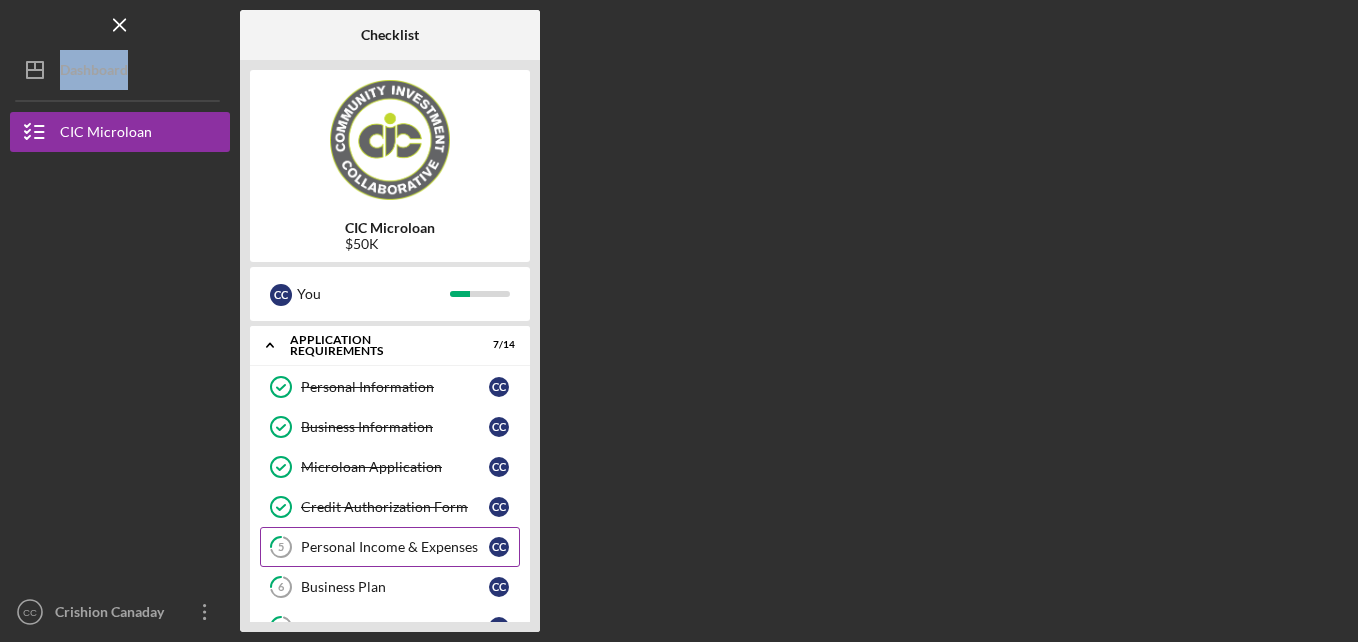 drag, startPoint x: 533, startPoint y: 539, endPoint x: 504, endPoint y: 536, distance: 29.15476 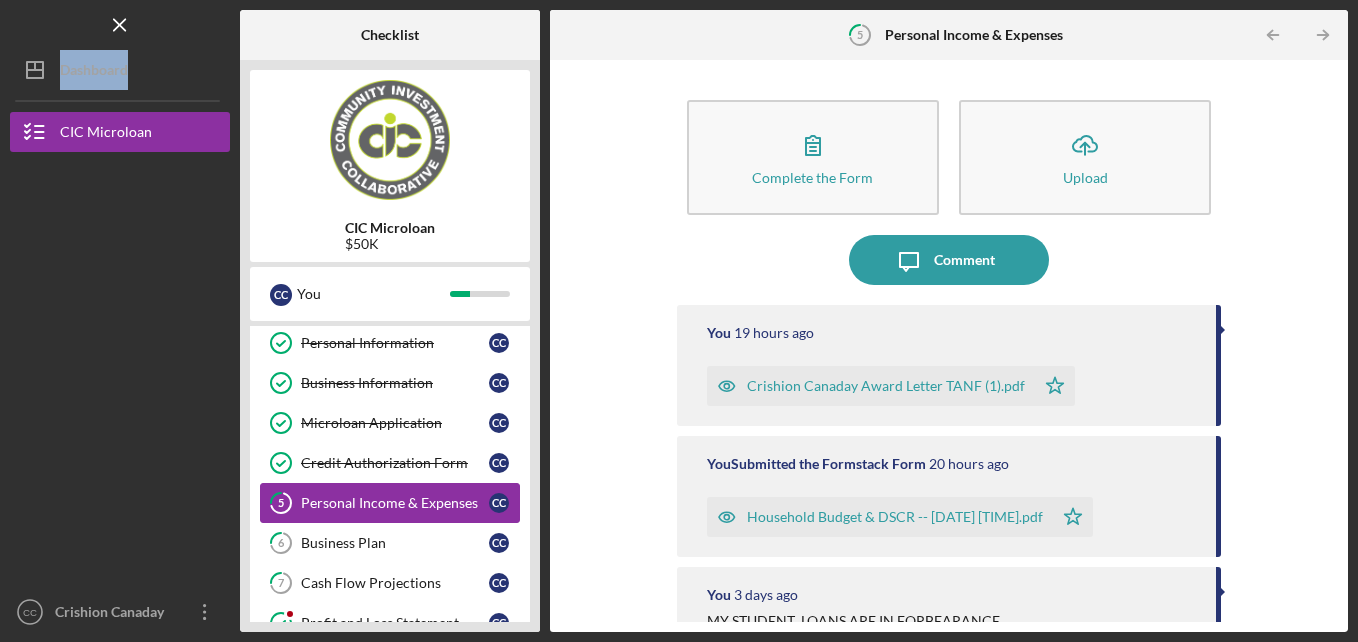scroll, scrollTop: 40, scrollLeft: 0, axis: vertical 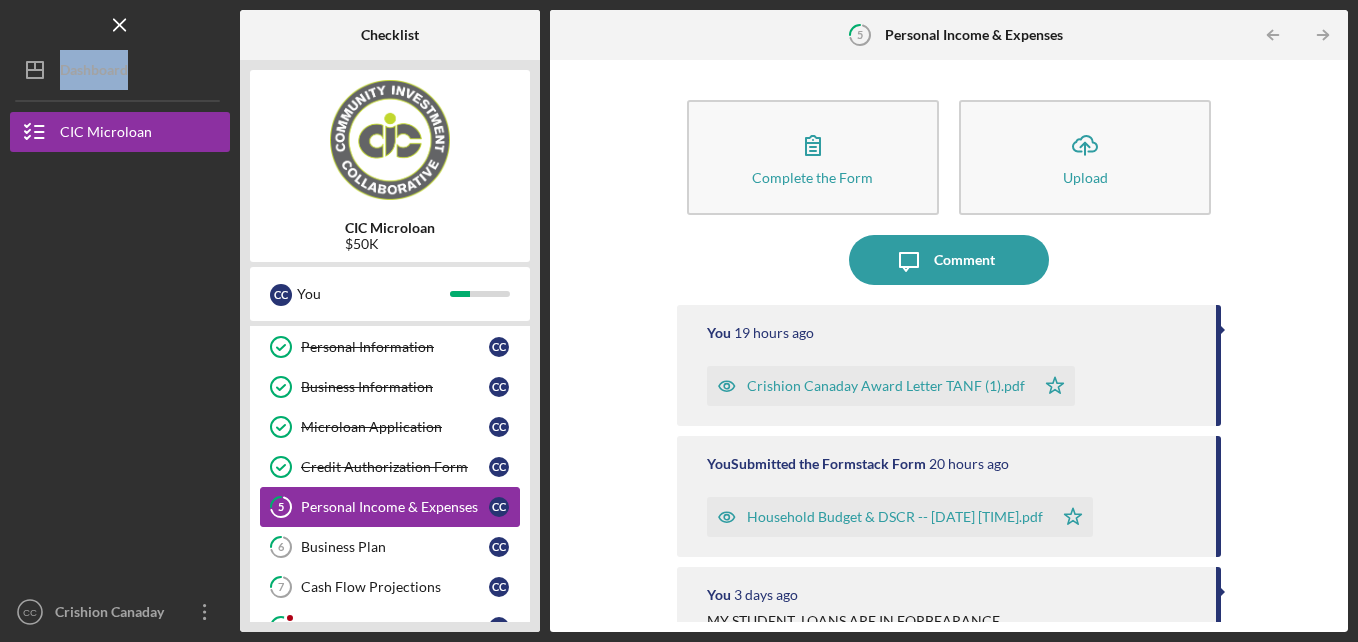 click on "5 Personal Income & Expenses C C" at bounding box center (390, 507) 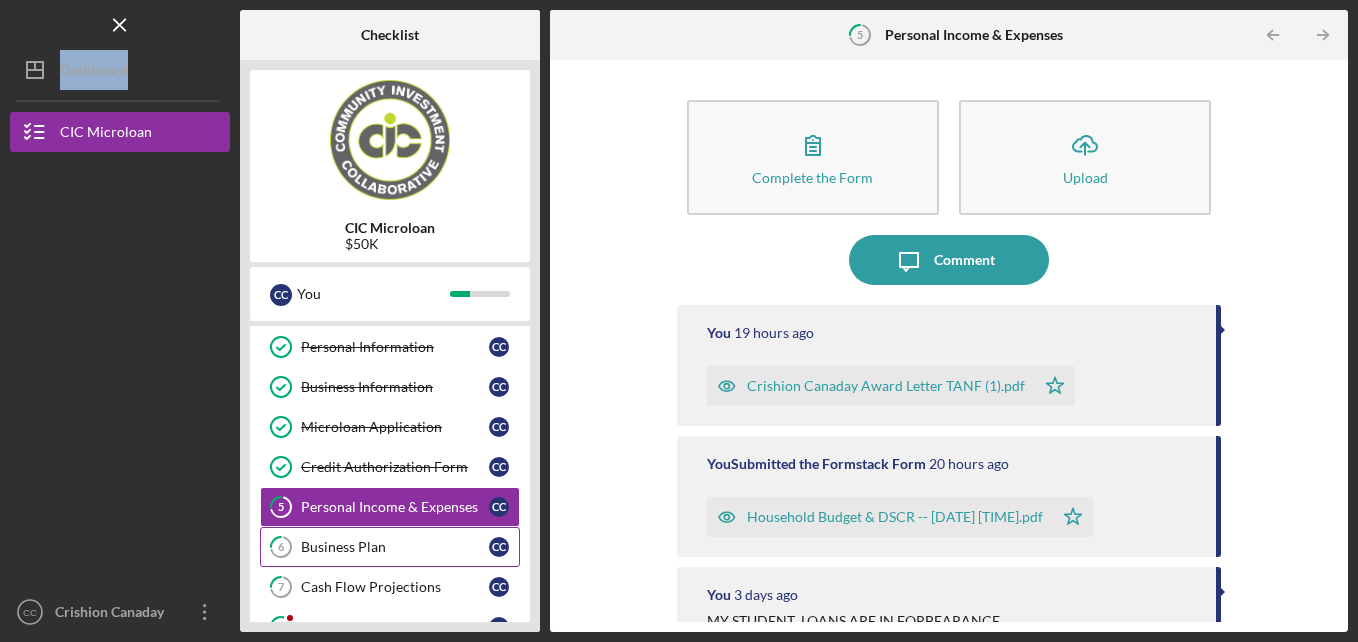 click on "Business Plan" at bounding box center [395, 547] 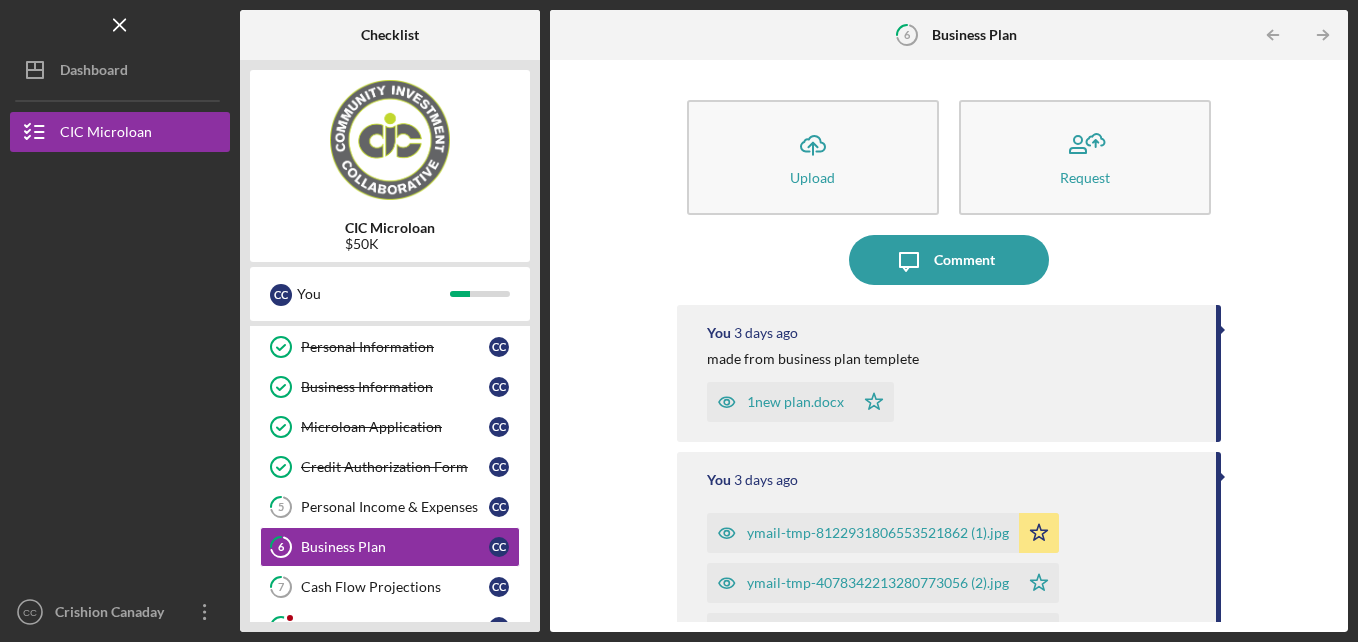 click on "Icon/Upload Upload Request Icon/Message Comment You 3 days ago made from business plan templete 1new plan.docx Icon/Star You 3 days ago ymail-tmp-8122931806553521862 (1).jpg Icon/Star ymail-tmp-4078342213280773056 (2).jpg Icon/Star ymail-tmp-8122931806553521862 (2).jpg Icon/Star ymail-tmp-8349179507385803414.jpg Icon/Star You 3 days ago ymail-tmp-2267655454844003133.jpg Icon/Star ymail-tmp-6574369710490798492.jpg Icon/Star ymail-tmp-7544438681319931649.jpg Icon/Star You 3 days ago ymail-tmp-5067416123266875080.jpg Icon/Star ymail-tmp-6417817971773503803.jpg Icon/Star ymail-tmp-8308102868145054986.jpg Icon/Star You 3 days ago IMG_20250805_215611013_HDR (1).jpg Icon/Star IMG_20250805_215433986_HDR.jpg Icon/Star IMG_20250805_215425793_HDR.jpg Icon/Star IMG_20250805_215418948_HDR.jpg Icon/Star You 3 days ago IMG_20250805_212028937_HDR (1).jpg Icon/Star IMG_20250805_213258115_HDR.jpg Icon/Star IMG_20250805_213305238_HDR.jpg Icon/Star IMG_20250805_213312108_HDR.jpg Icon/Star You 3 days ago You" at bounding box center (949, 346) 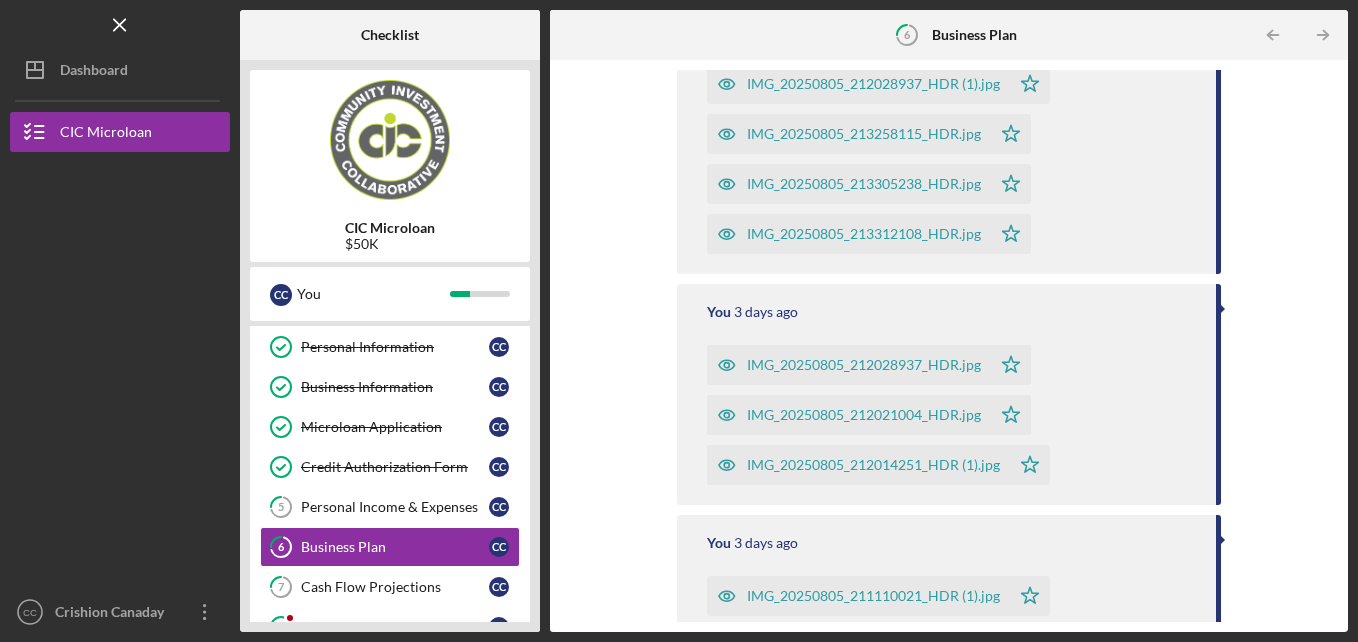 scroll, scrollTop: 1932, scrollLeft: 0, axis: vertical 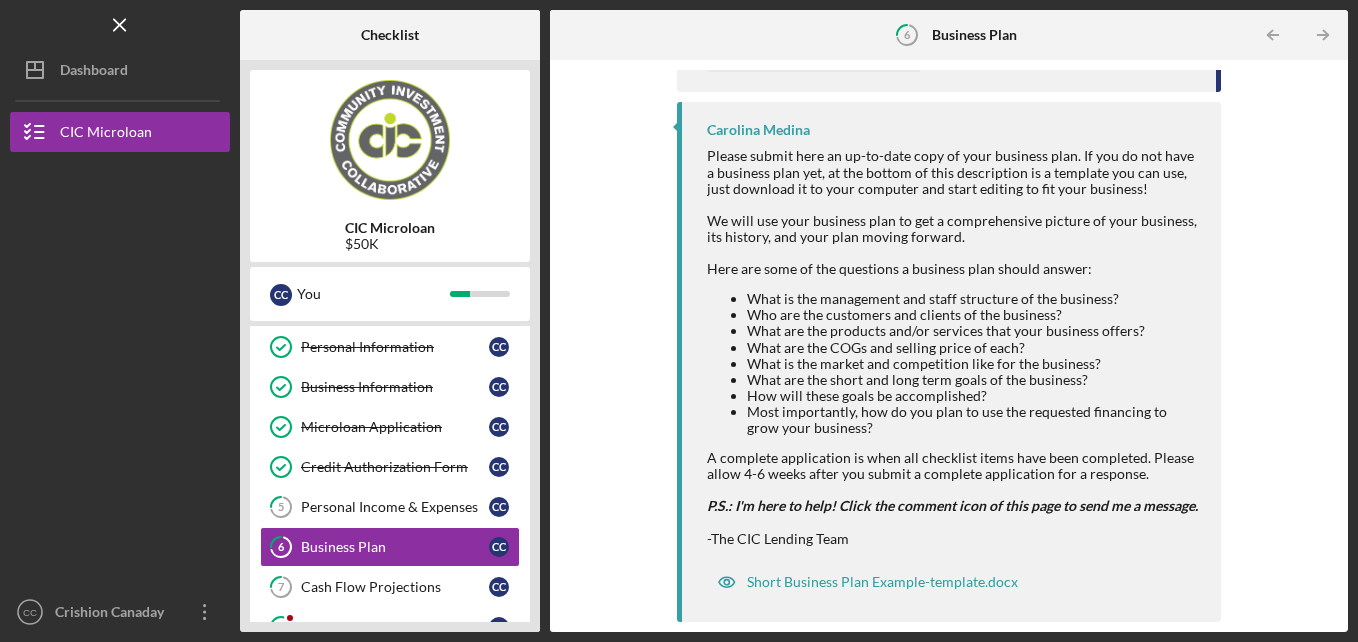 click on "CIC Microloan $50K C C You Icon/Expander APPLICATION REQUIREMENTS 7 / 14 Personal Information Personal Information C C Business Information Business Information C C Microloan Application Microloan Application C C Credit Authorization Form Credit Authorization Form C C 5 Personal Income & Expenses C C 6 Business Plan C C 7 Cash Flow Projections C C Profit and Loss Statement Profit and Loss Statement C C Business Bank Statements Business Bank Statements C C 10 Personal Bank Statements C C Business Tax Returns Business Tax Returns C C 12 Personal Tax Returns C C 13 EIN Certificate & Business License C C Application Complete Application Complete C C Icon/Expander Decision 0 / 2 Icon/Expander CLOSING 0 / 5" at bounding box center [390, 346] 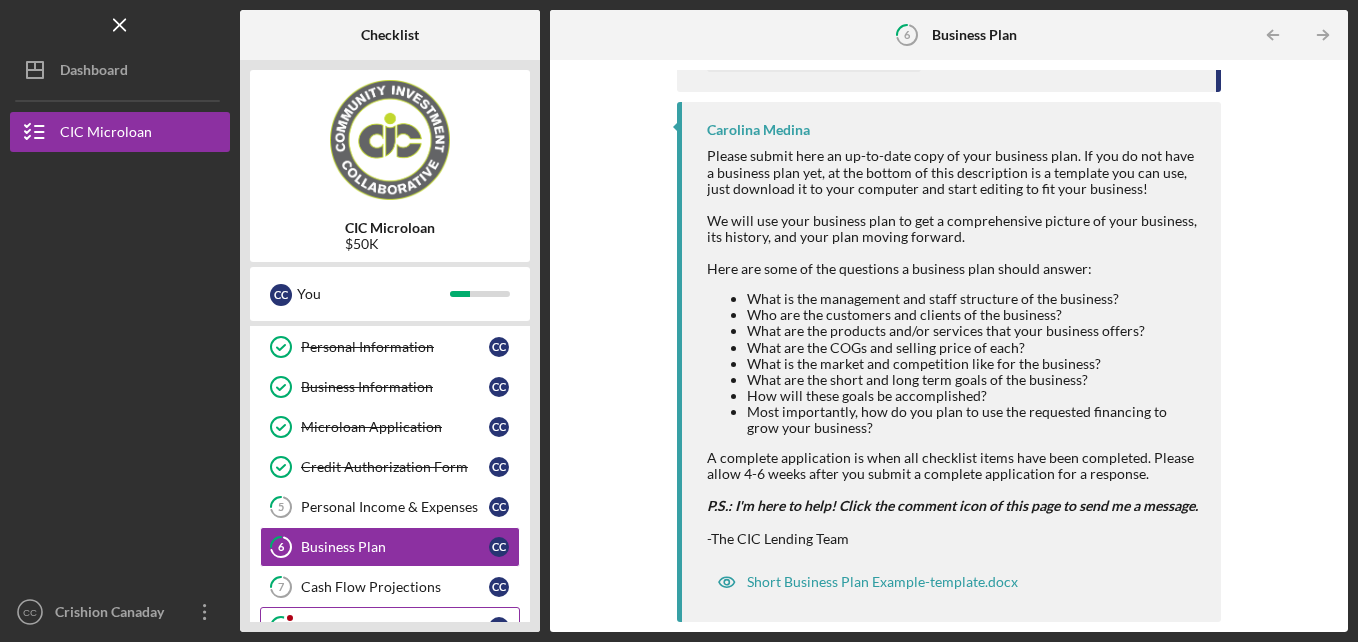 click on "Profit and Loss Statement Profit and Loss Statement C C" at bounding box center (390, 627) 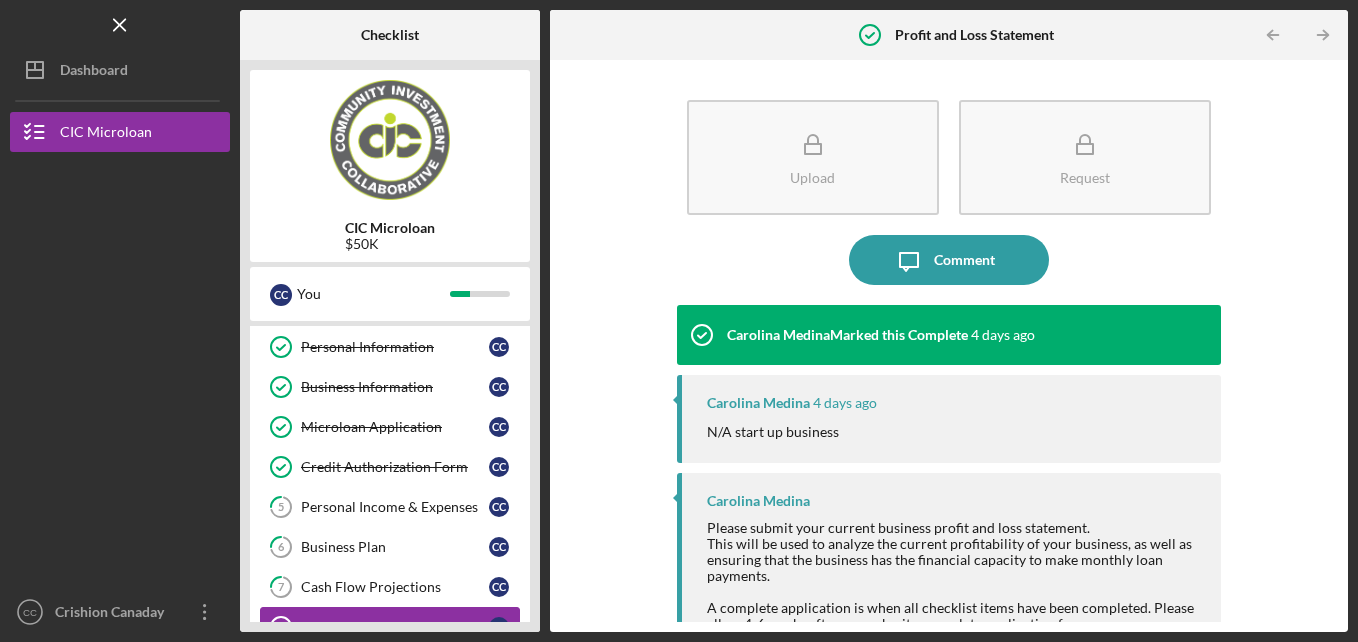 scroll, scrollTop: 80, scrollLeft: 0, axis: vertical 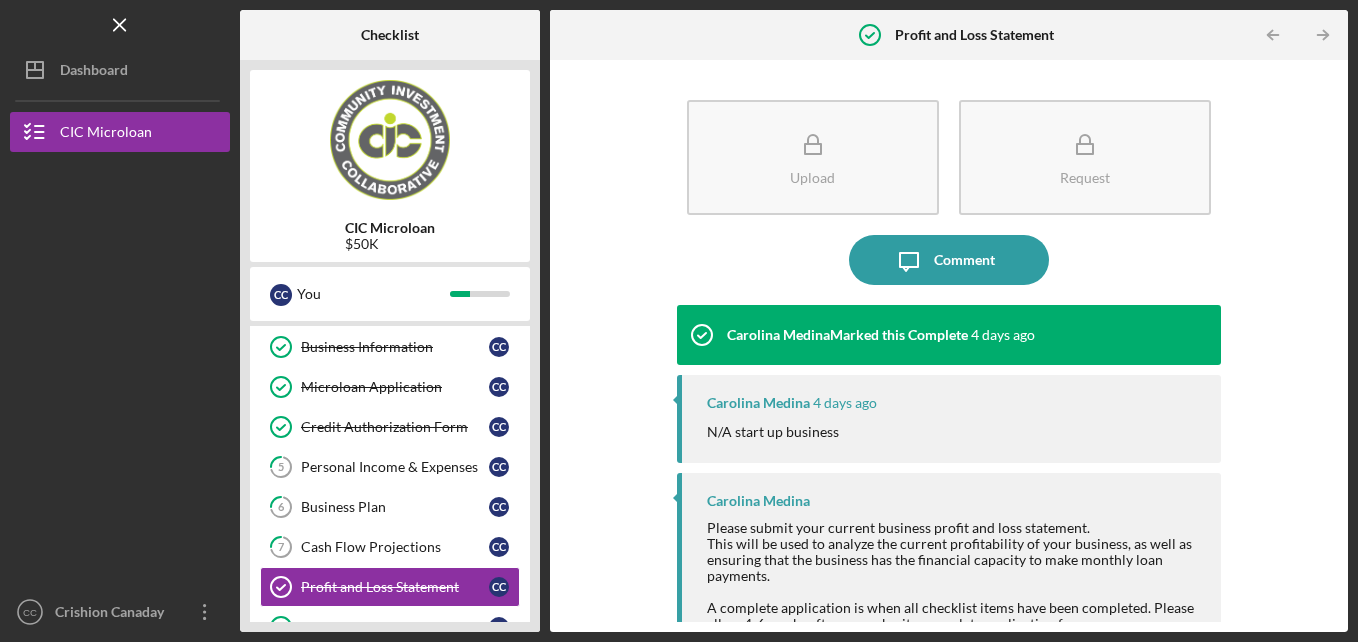 drag, startPoint x: 443, startPoint y: 608, endPoint x: 899, endPoint y: 528, distance: 462.96436 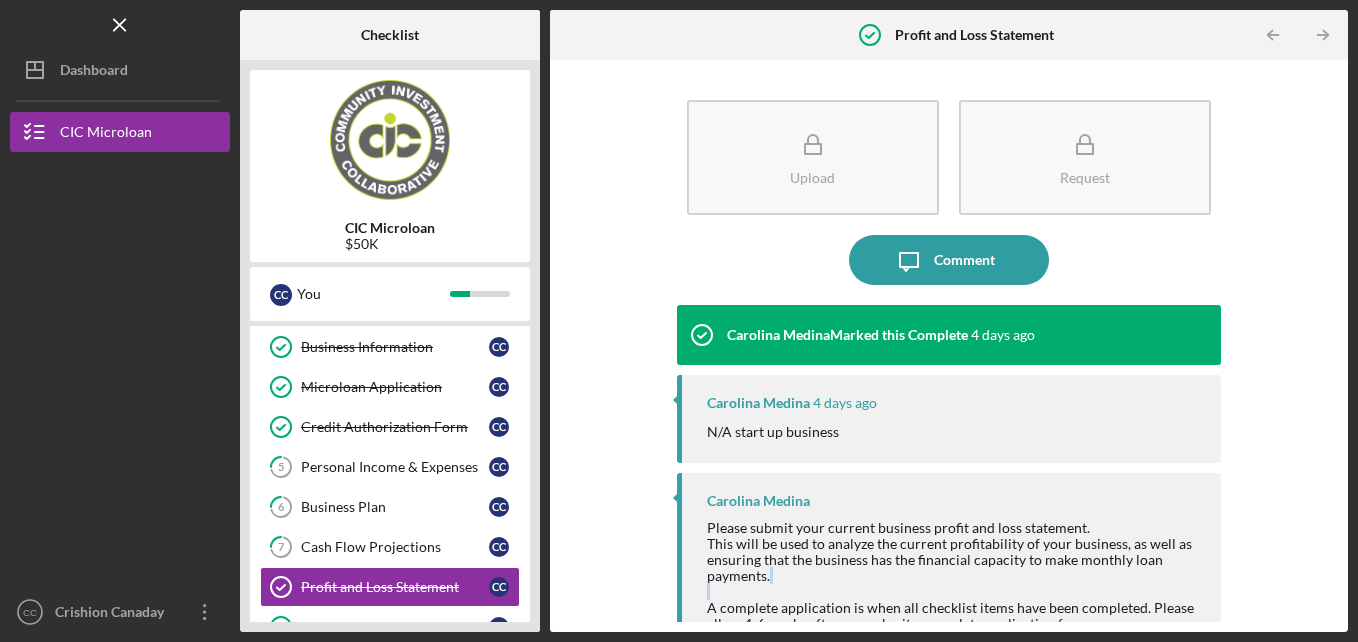 click on "Upload Request Icon/Message Comment [NAME] Marked this Complete 4 days ago [NAME] 4 days ago N/A start up business [NAME] Please submit your current business profit and loss statement. This will be used to analyze the current profitability of your business, as well as ensuring that the business has the financial capacity to make monthly loan payments. A complete application is when all checklist items have been completed. Please allow 4-6 weeks after you submit a complete application for a response. P.S.: I'm here to help! Click the comment icon of this page to send me a message. -The CIC Lending Team" at bounding box center [949, 346] 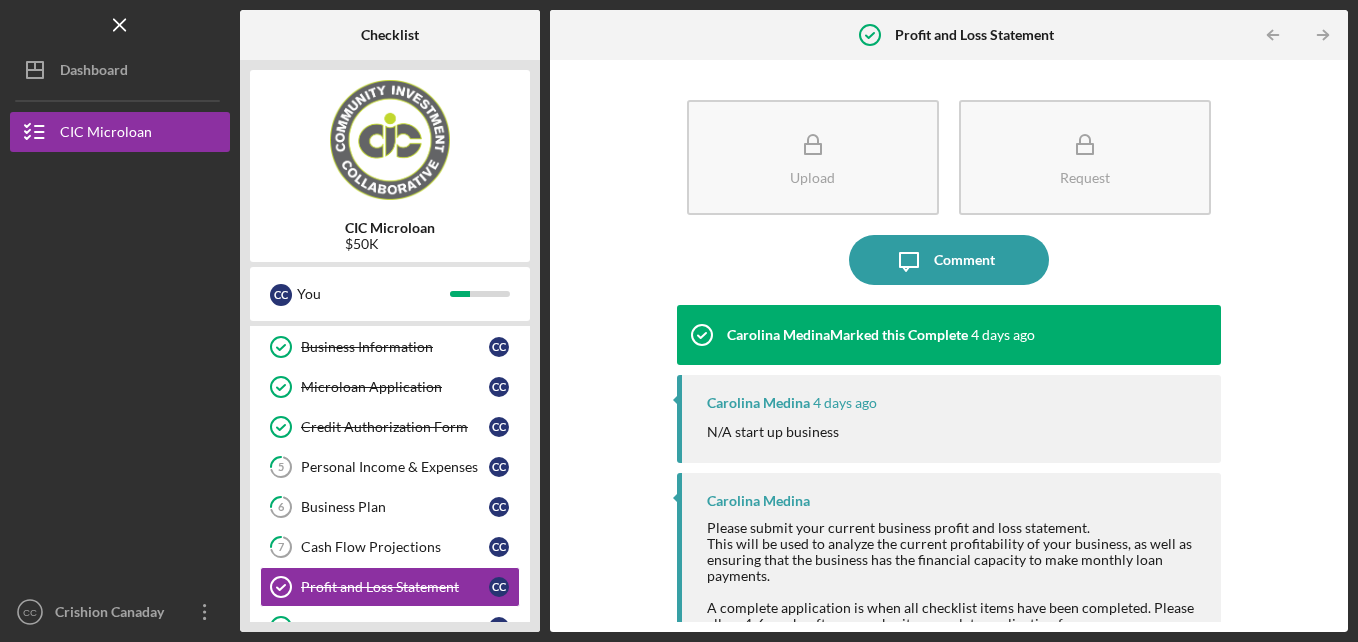 scroll, scrollTop: 132, scrollLeft: 0, axis: vertical 